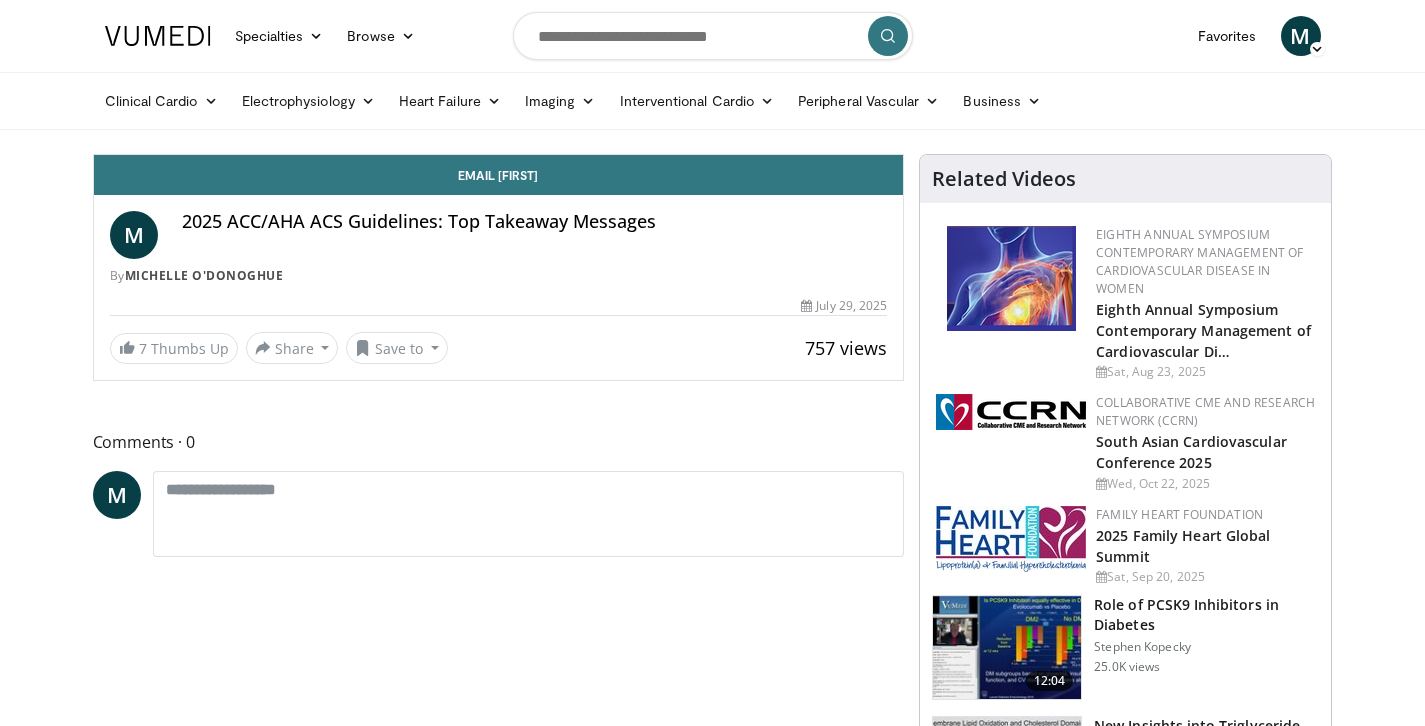 scroll, scrollTop: 0, scrollLeft: 0, axis: both 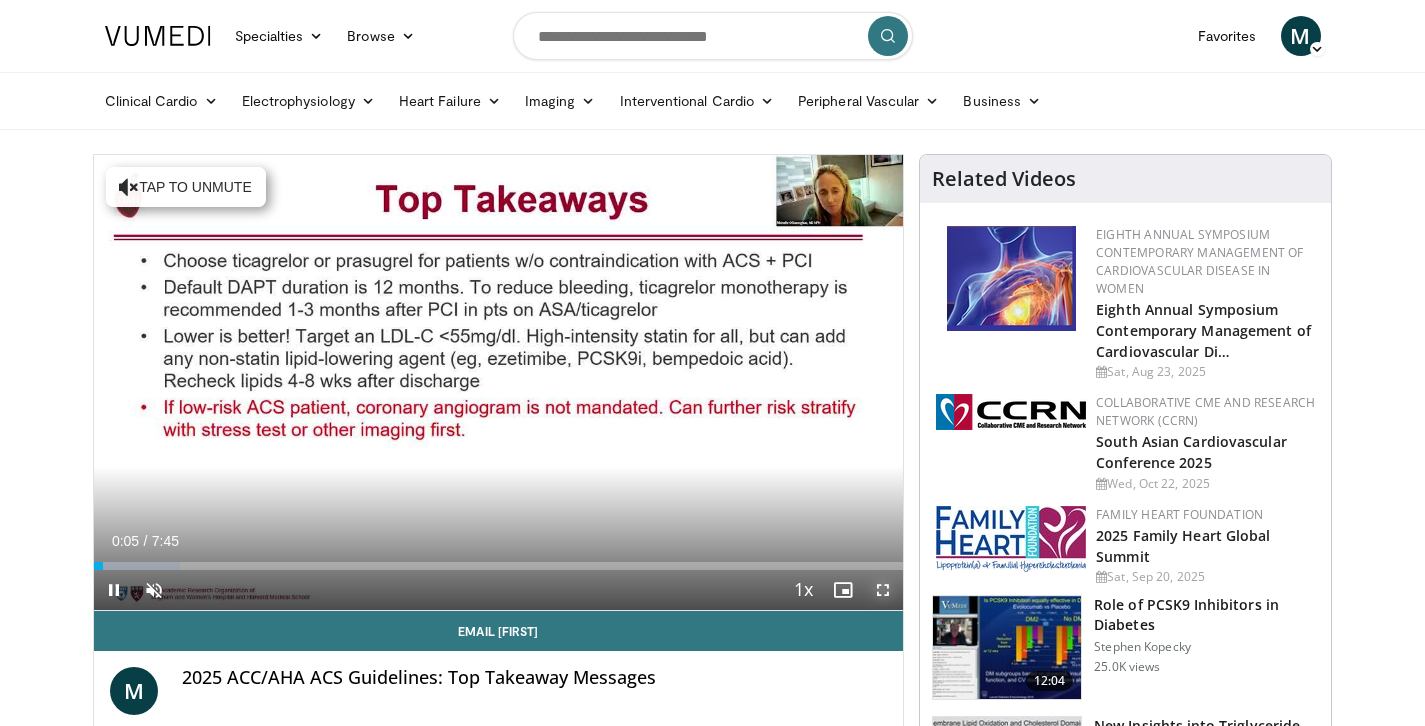 click at bounding box center [883, 590] 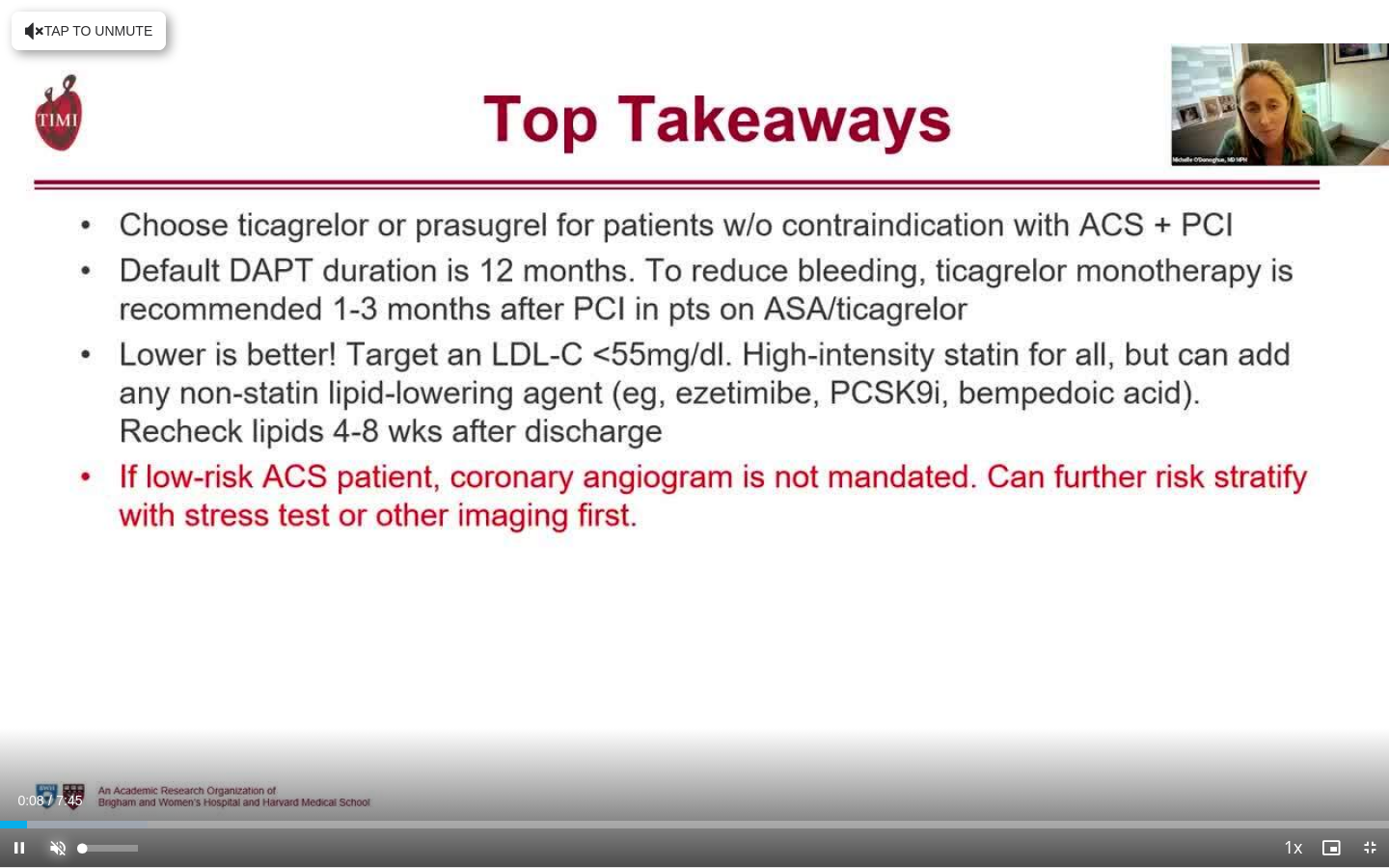 click at bounding box center (58, 848) 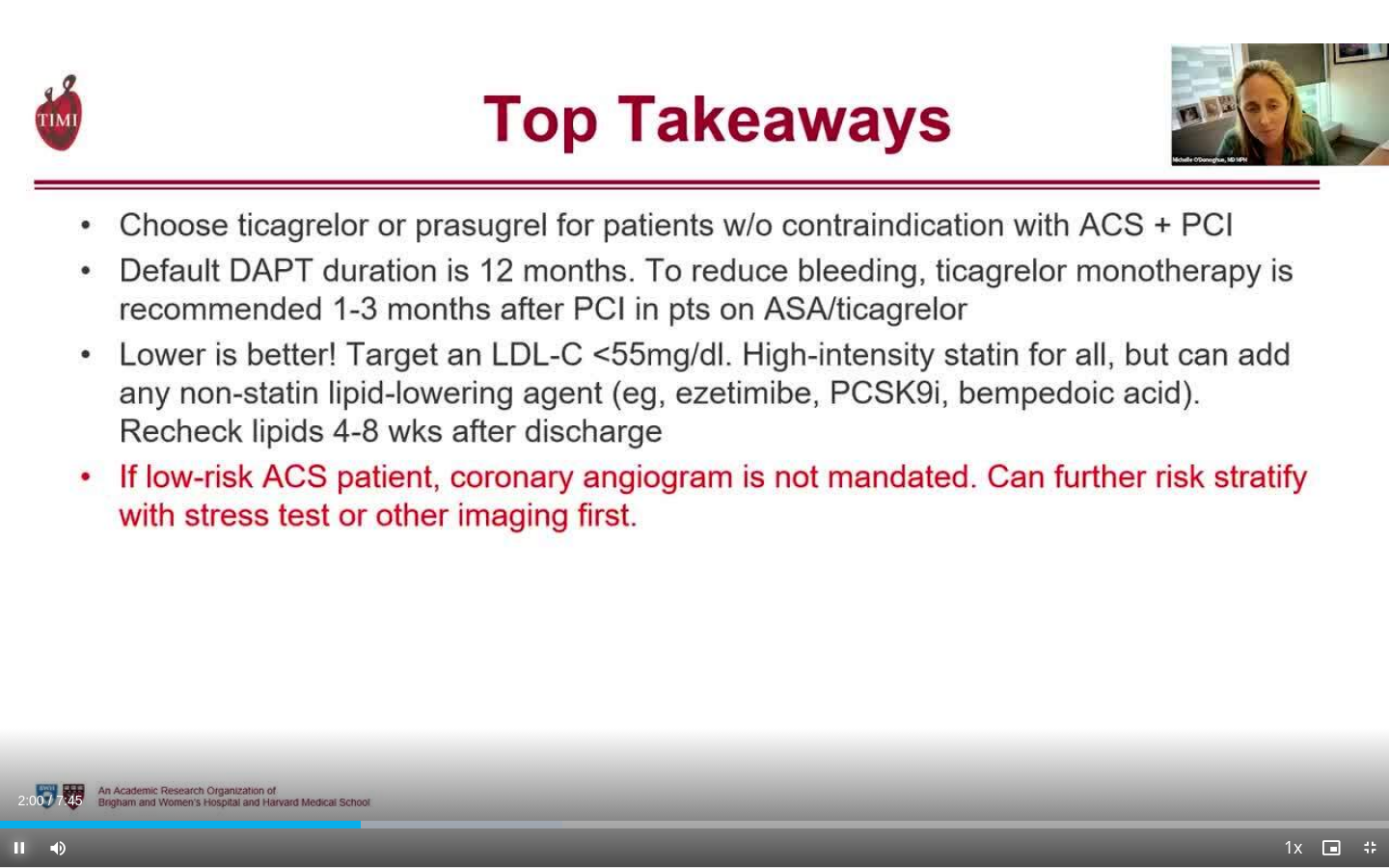 click at bounding box center [19, 848] 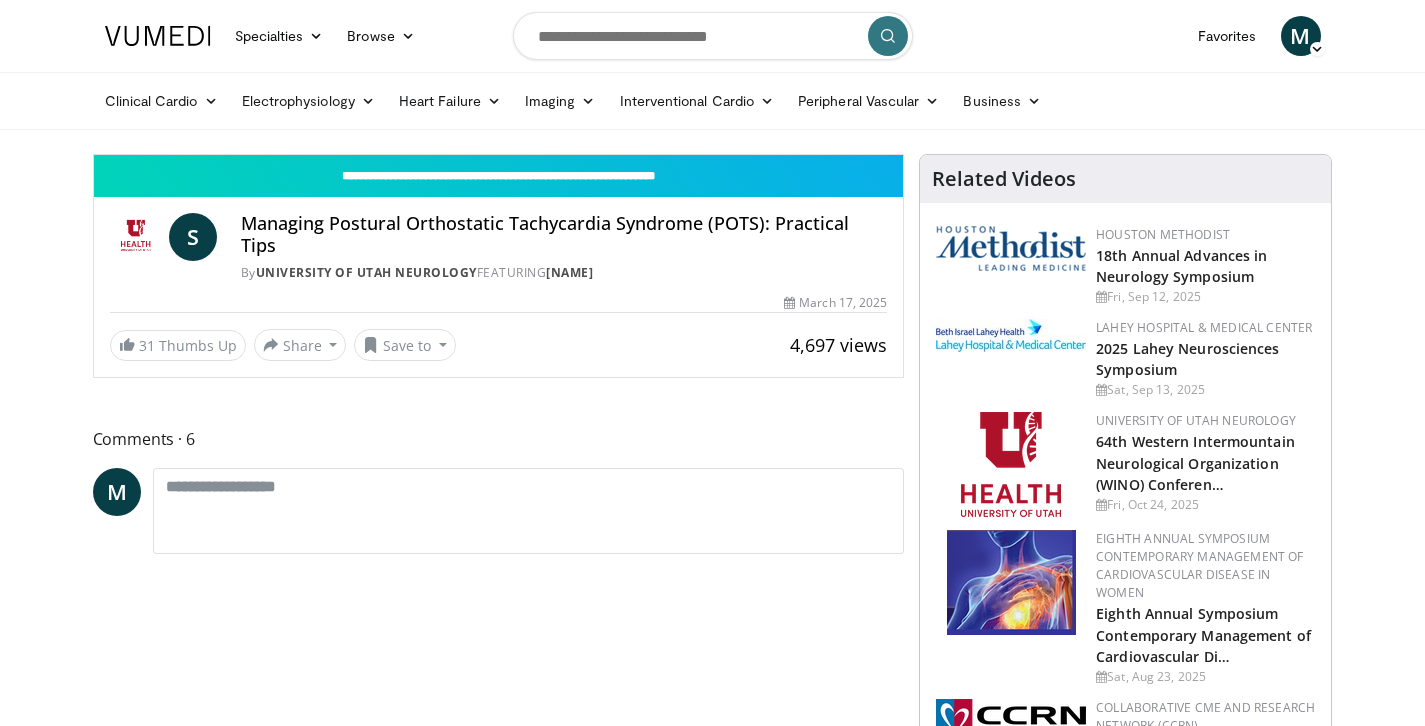 scroll, scrollTop: 0, scrollLeft: 0, axis: both 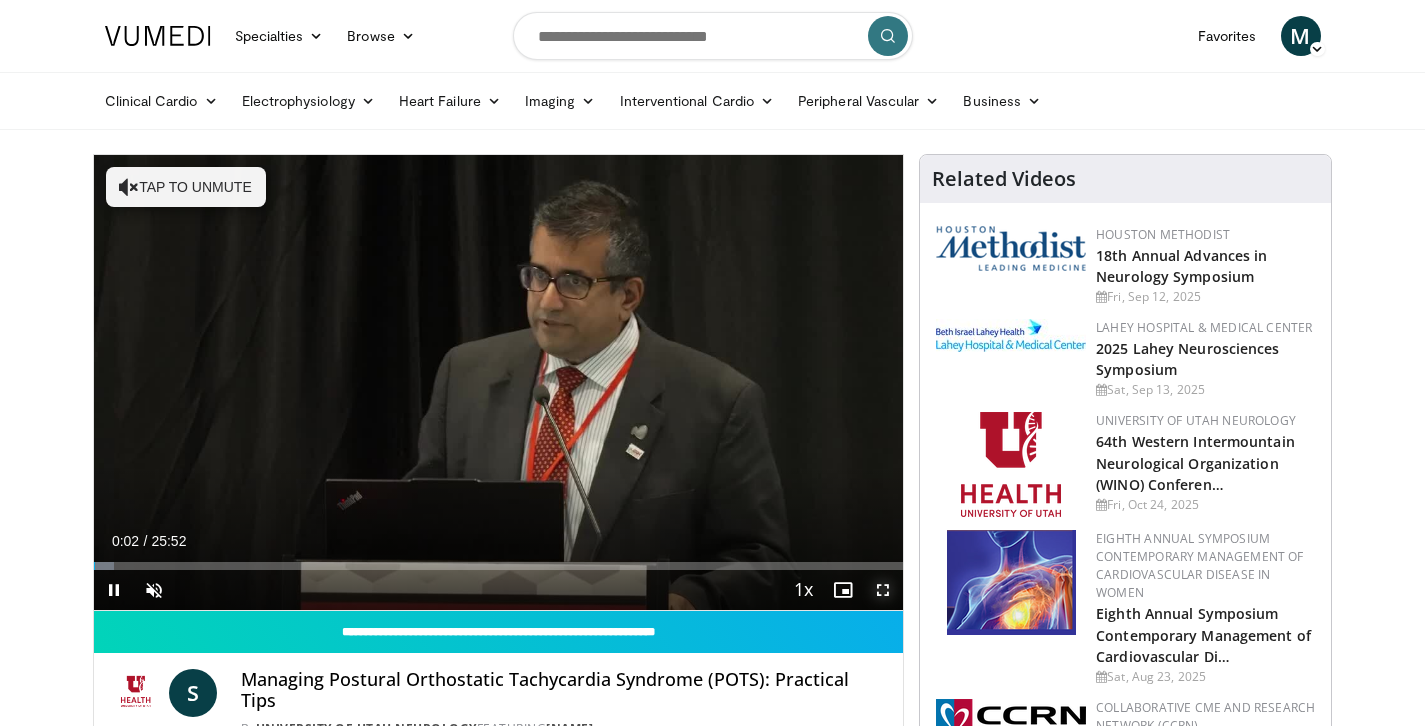 click at bounding box center (883, 590) 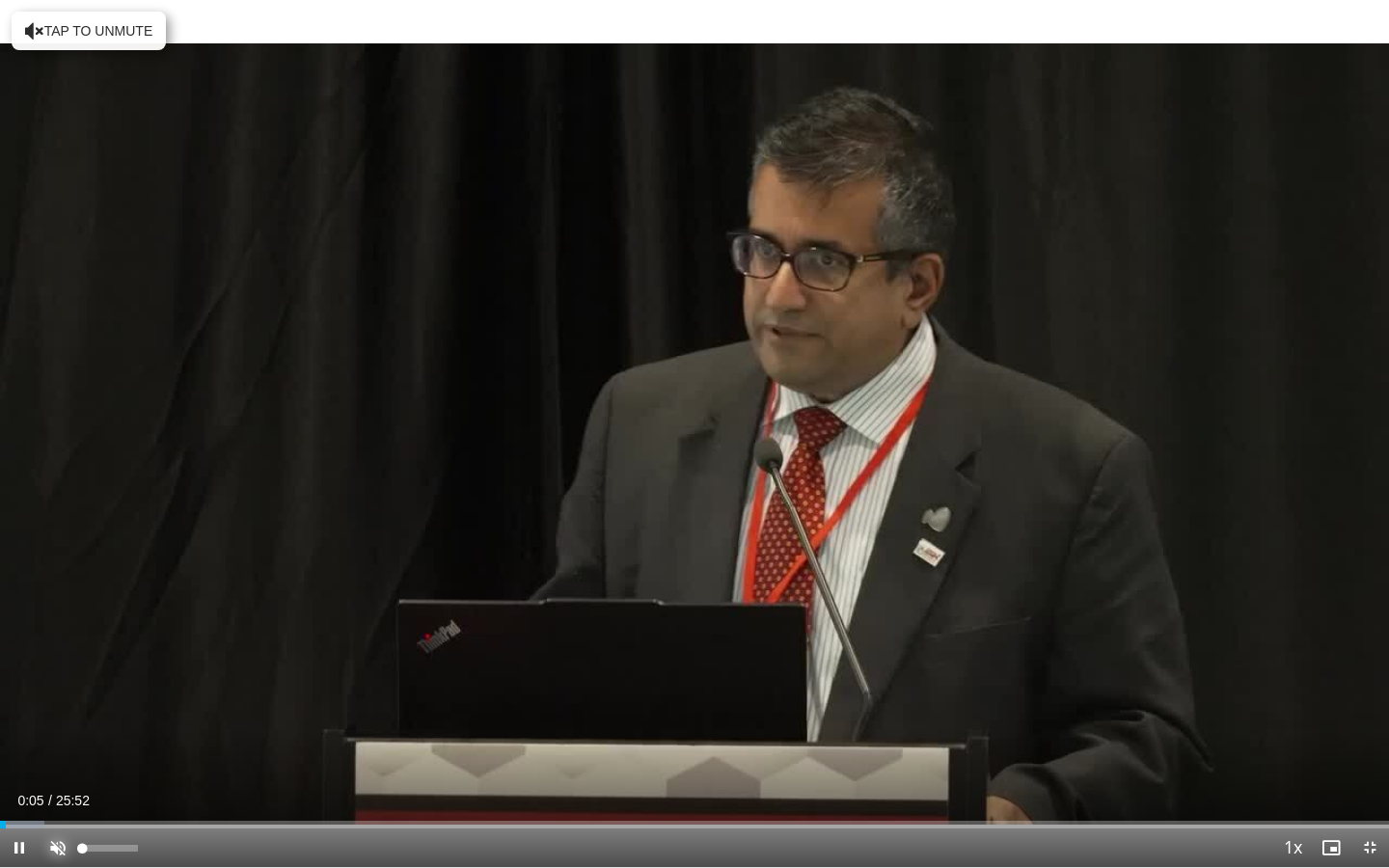 click at bounding box center (58, 848) 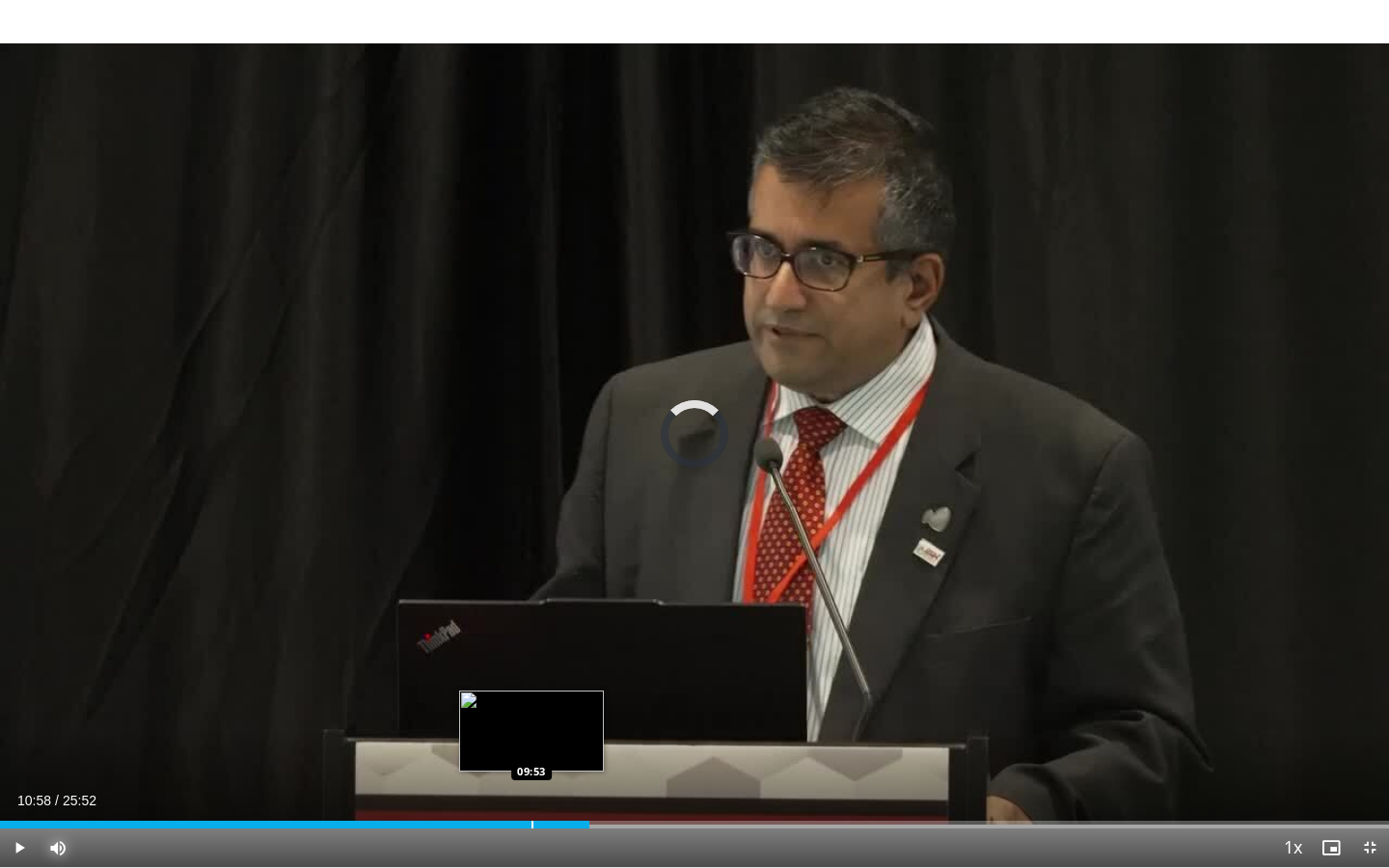 drag, startPoint x: 588, startPoint y: 827, endPoint x: 531, endPoint y: 827, distance: 57 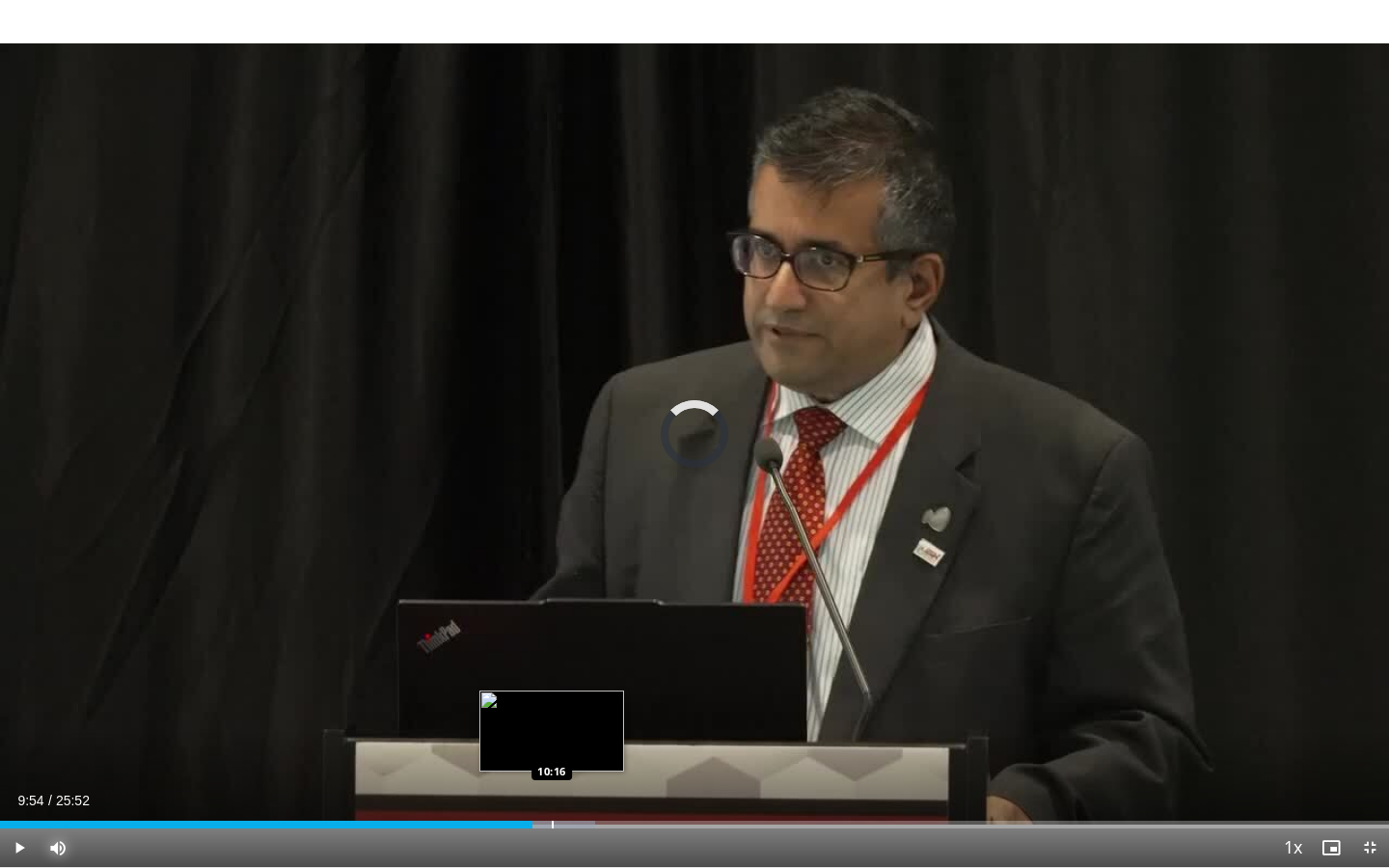 drag, startPoint x: 531, startPoint y: 824, endPoint x: 552, endPoint y: 823, distance: 21.023796 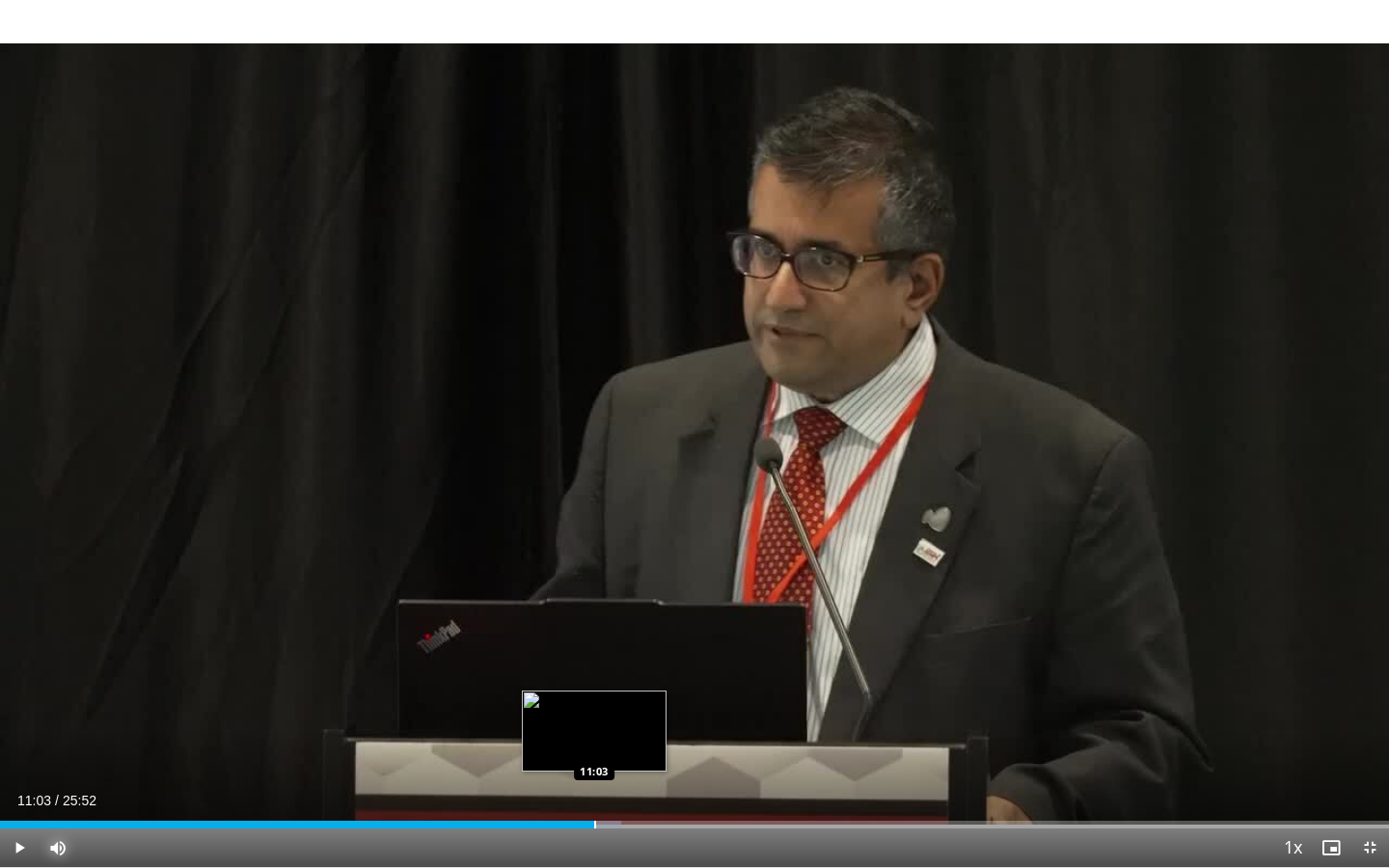 drag, startPoint x: 552, startPoint y: 823, endPoint x: 594, endPoint y: 824, distance: 42.011903 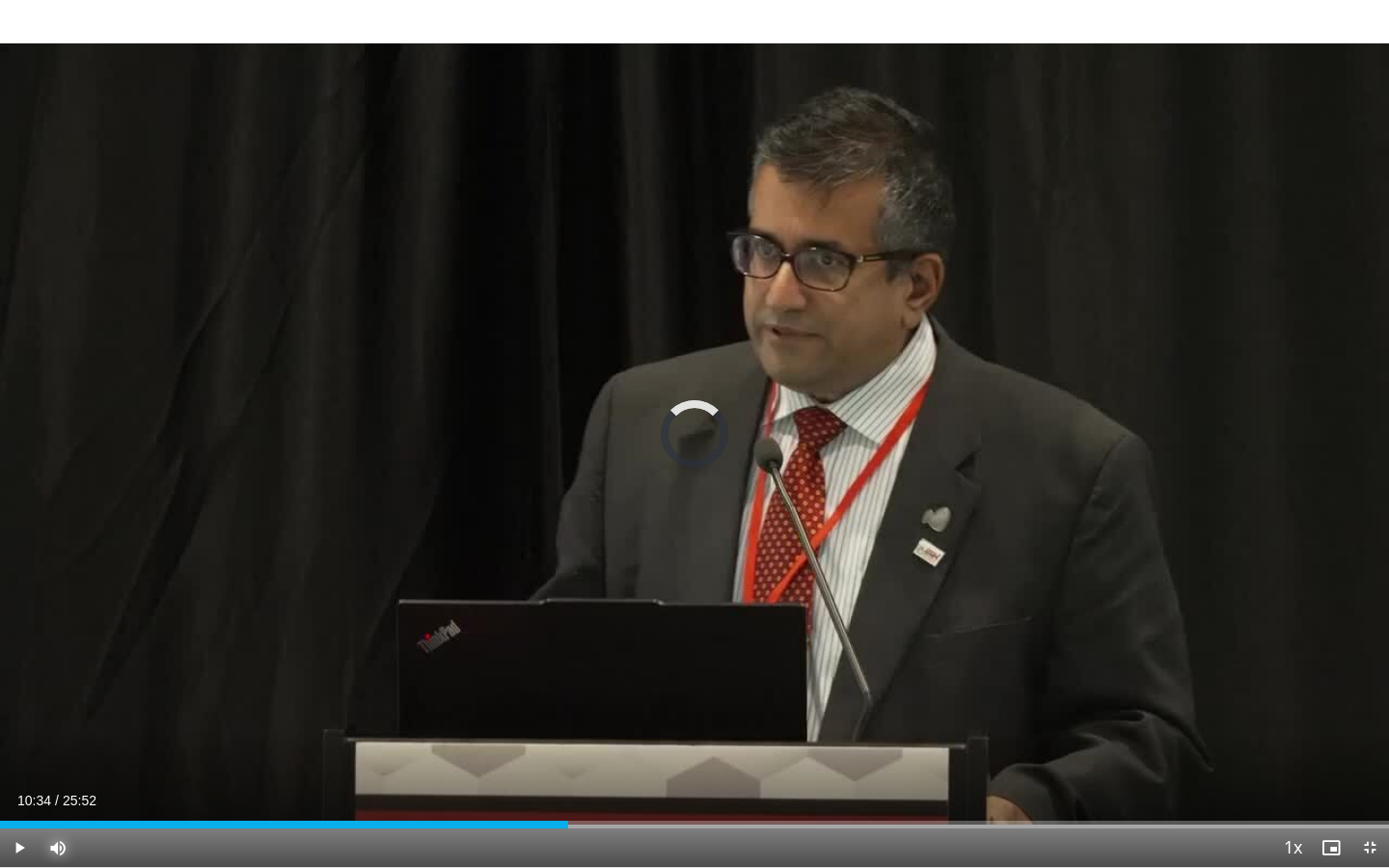 drag, startPoint x: 594, startPoint y: 824, endPoint x: 559, endPoint y: 828, distance: 35.22783 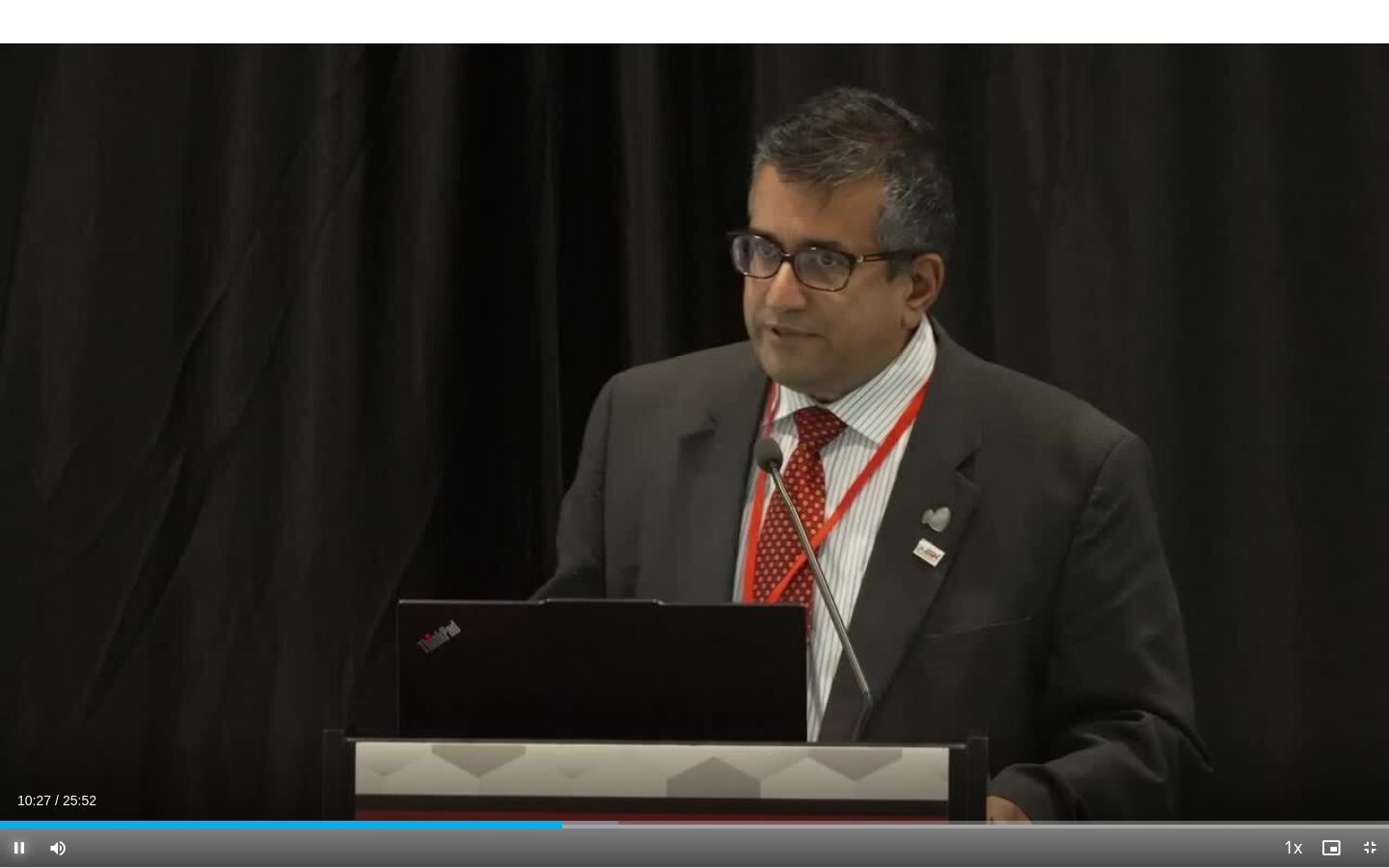 click at bounding box center [19, 848] 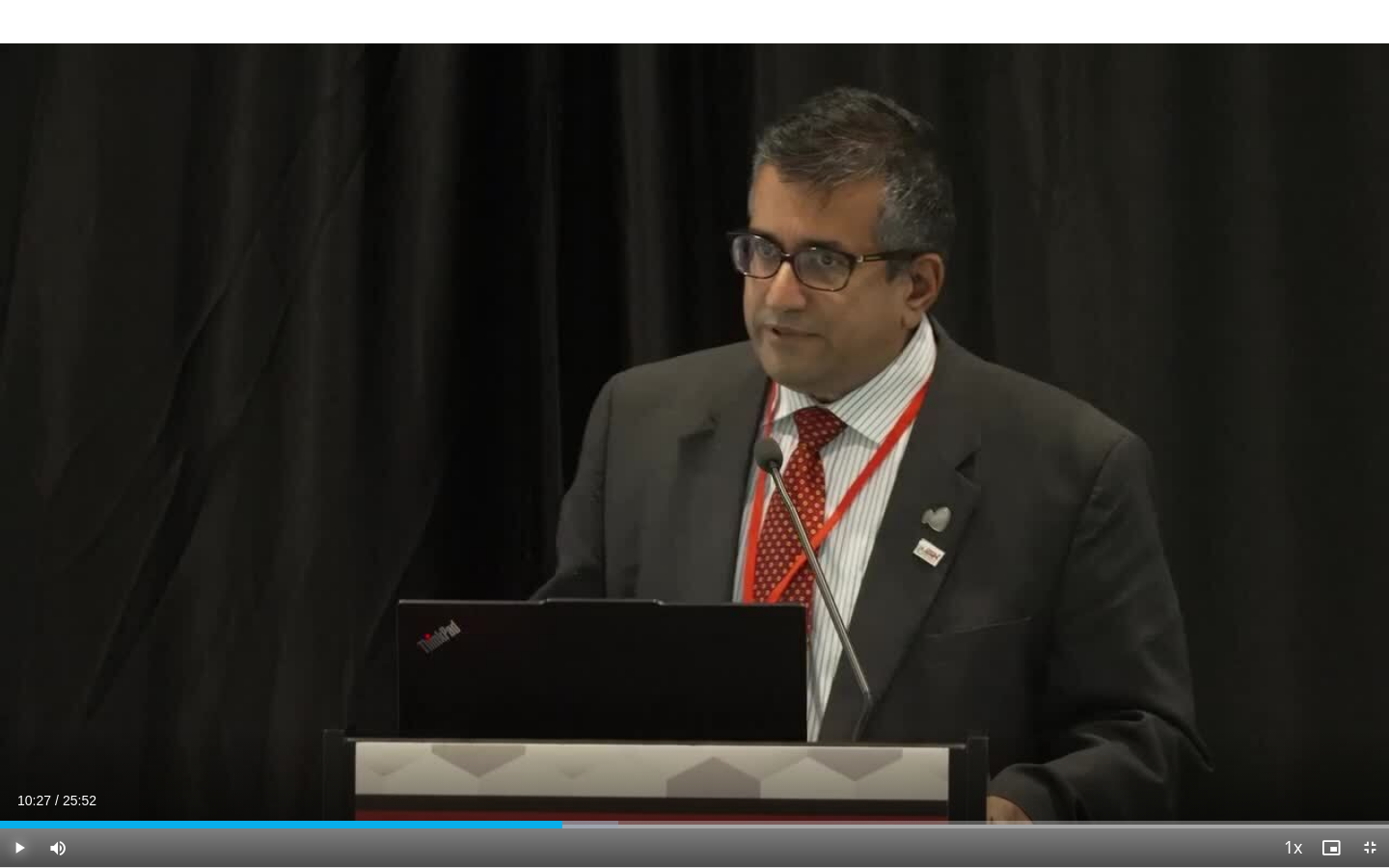 click at bounding box center [19, 848] 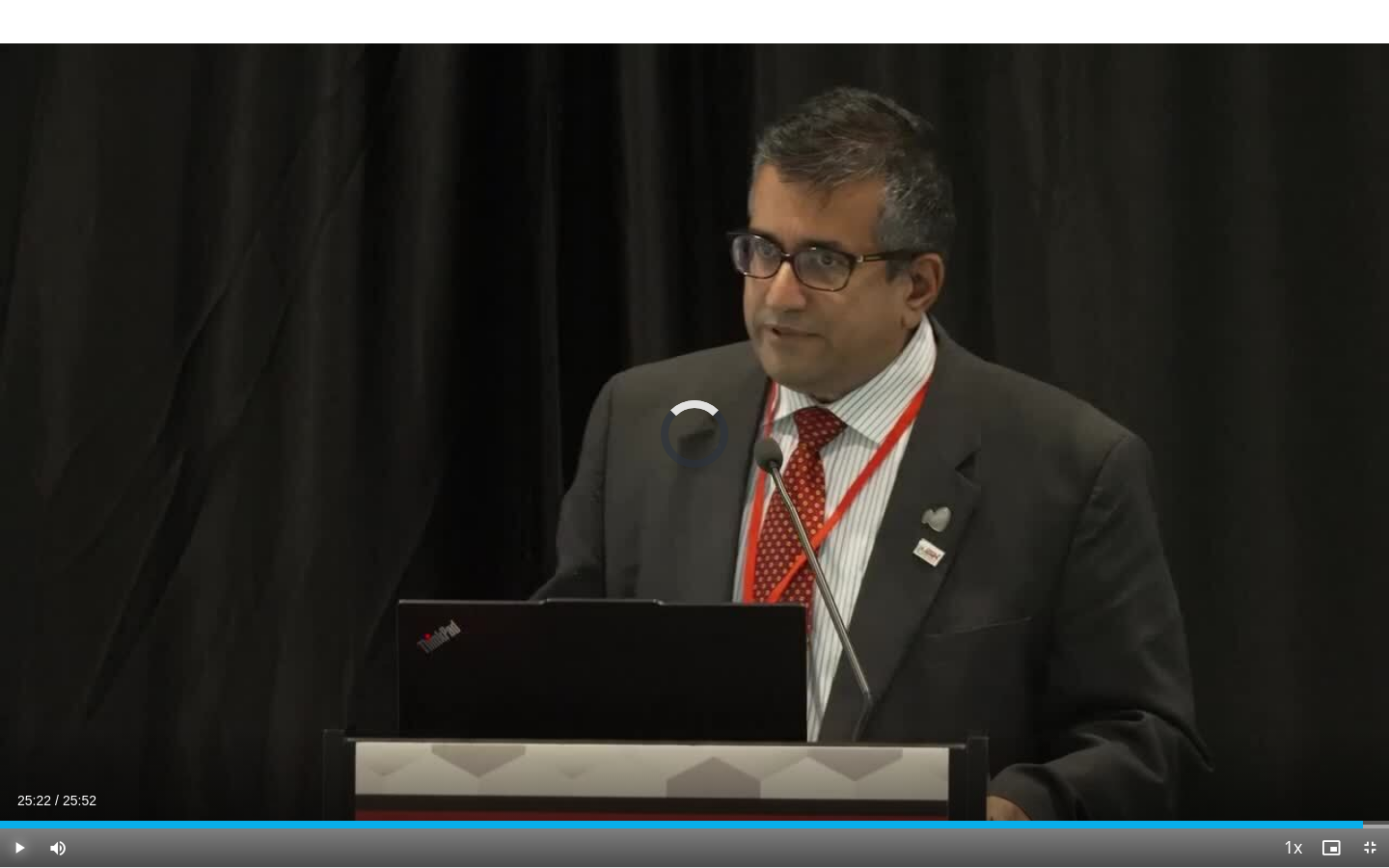 drag, startPoint x: 1363, startPoint y: 823, endPoint x: 1163, endPoint y: 843, distance: 200.99751 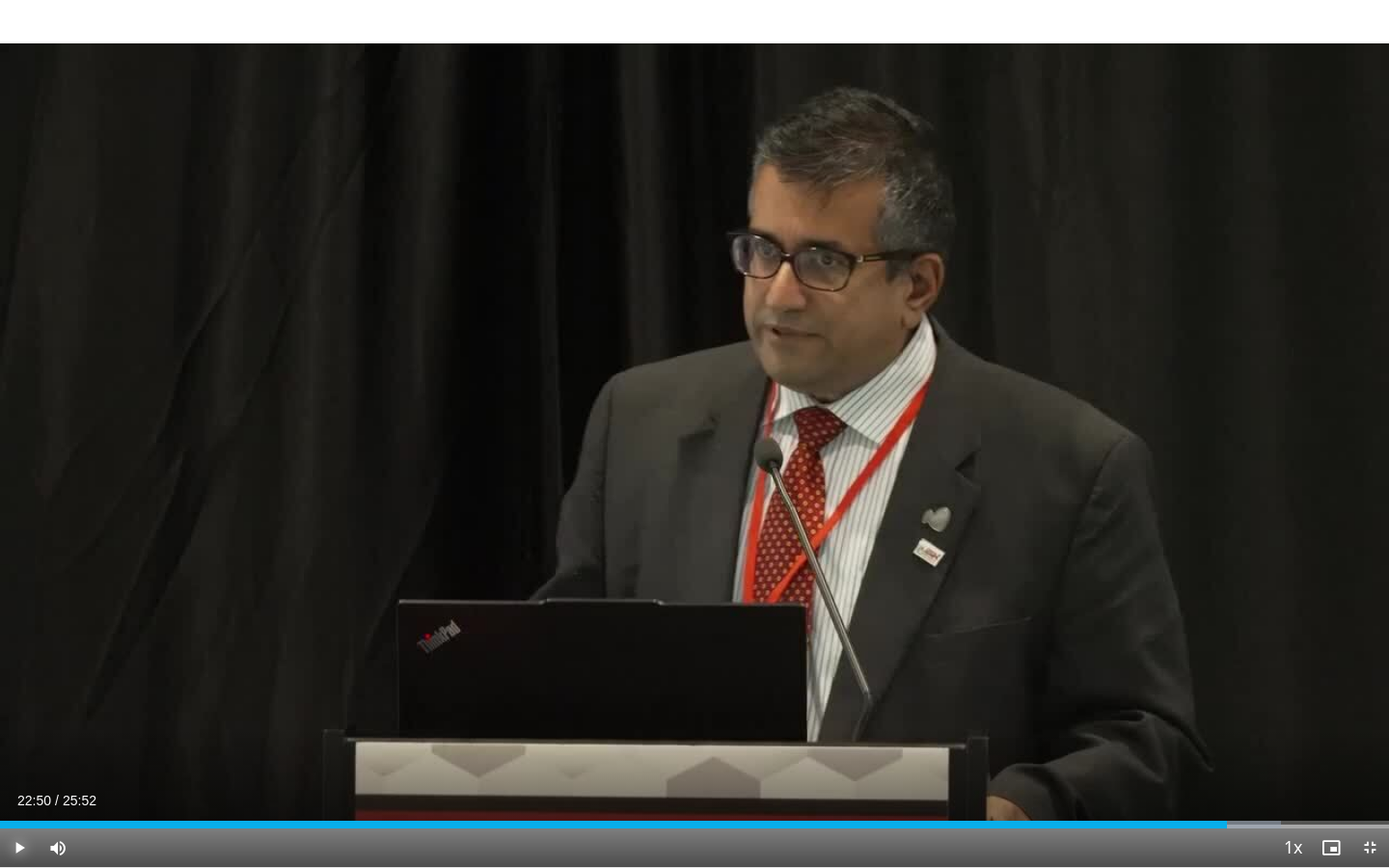 drag, startPoint x: 1160, startPoint y: 827, endPoint x: 1226, endPoint y: 829, distance: 66.0303 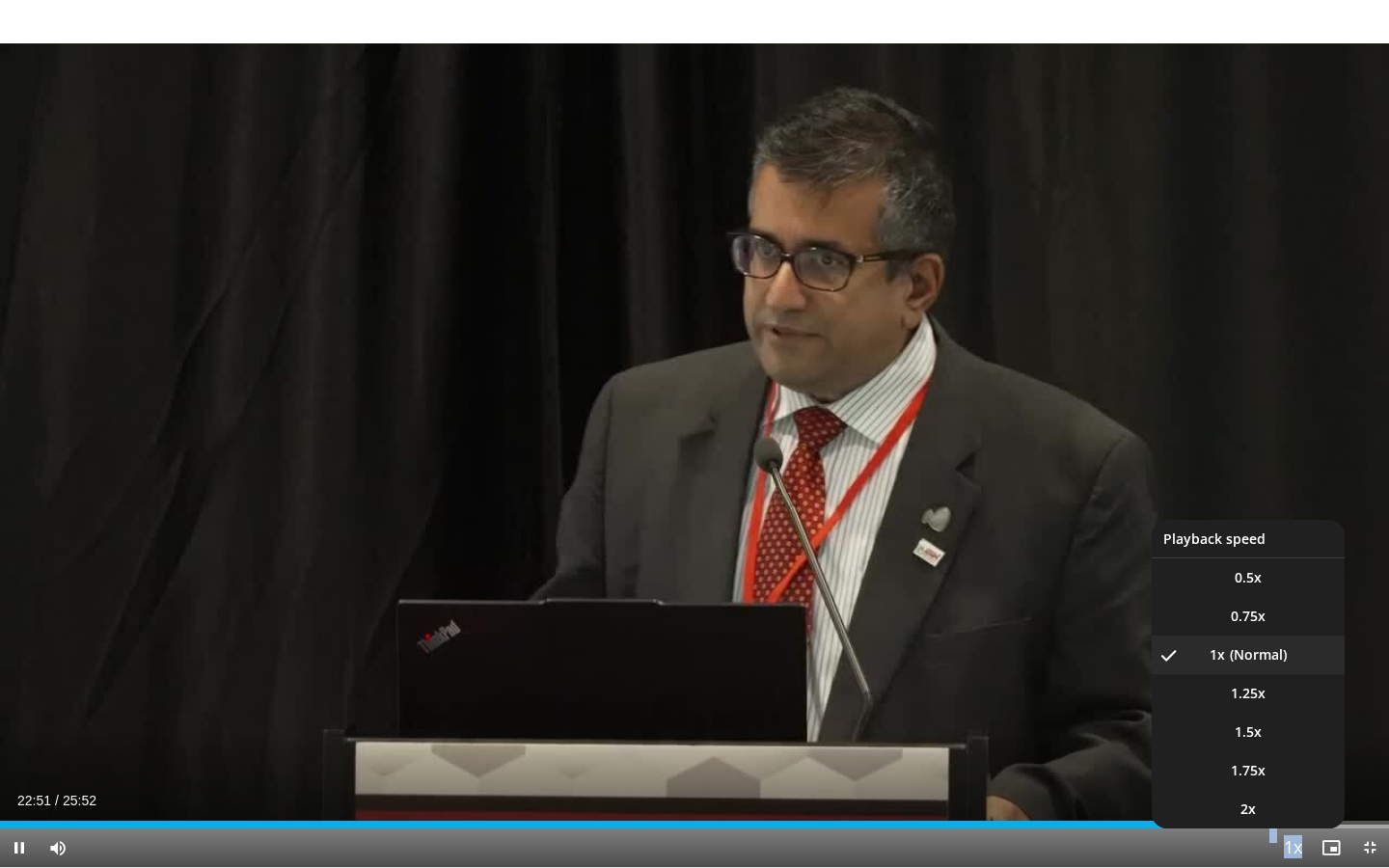 drag, startPoint x: 1226, startPoint y: 830, endPoint x: 1309, endPoint y: 829, distance: 83.00602 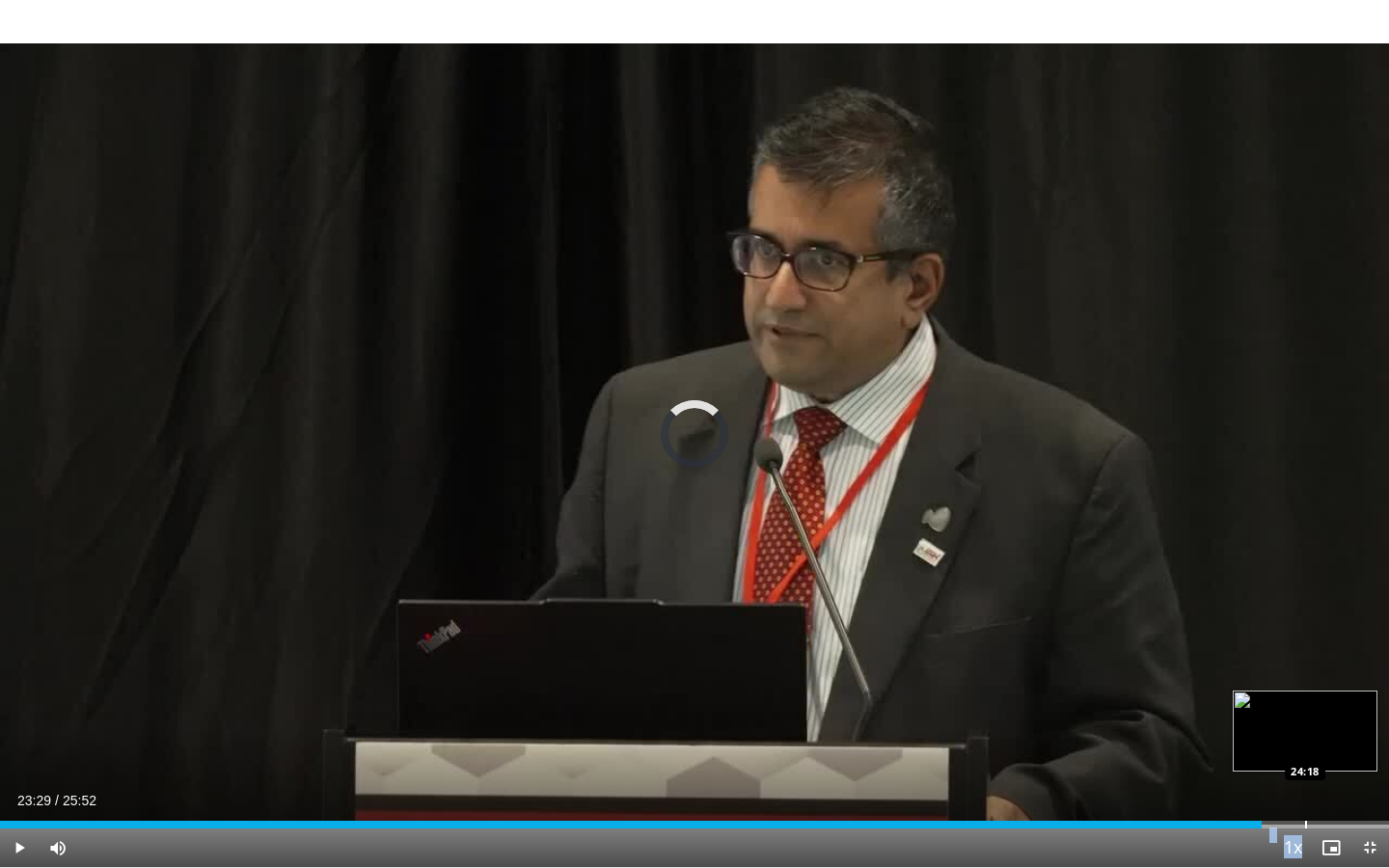 drag, startPoint x: 1261, startPoint y: 826, endPoint x: 1305, endPoint y: 825, distance: 44.011362 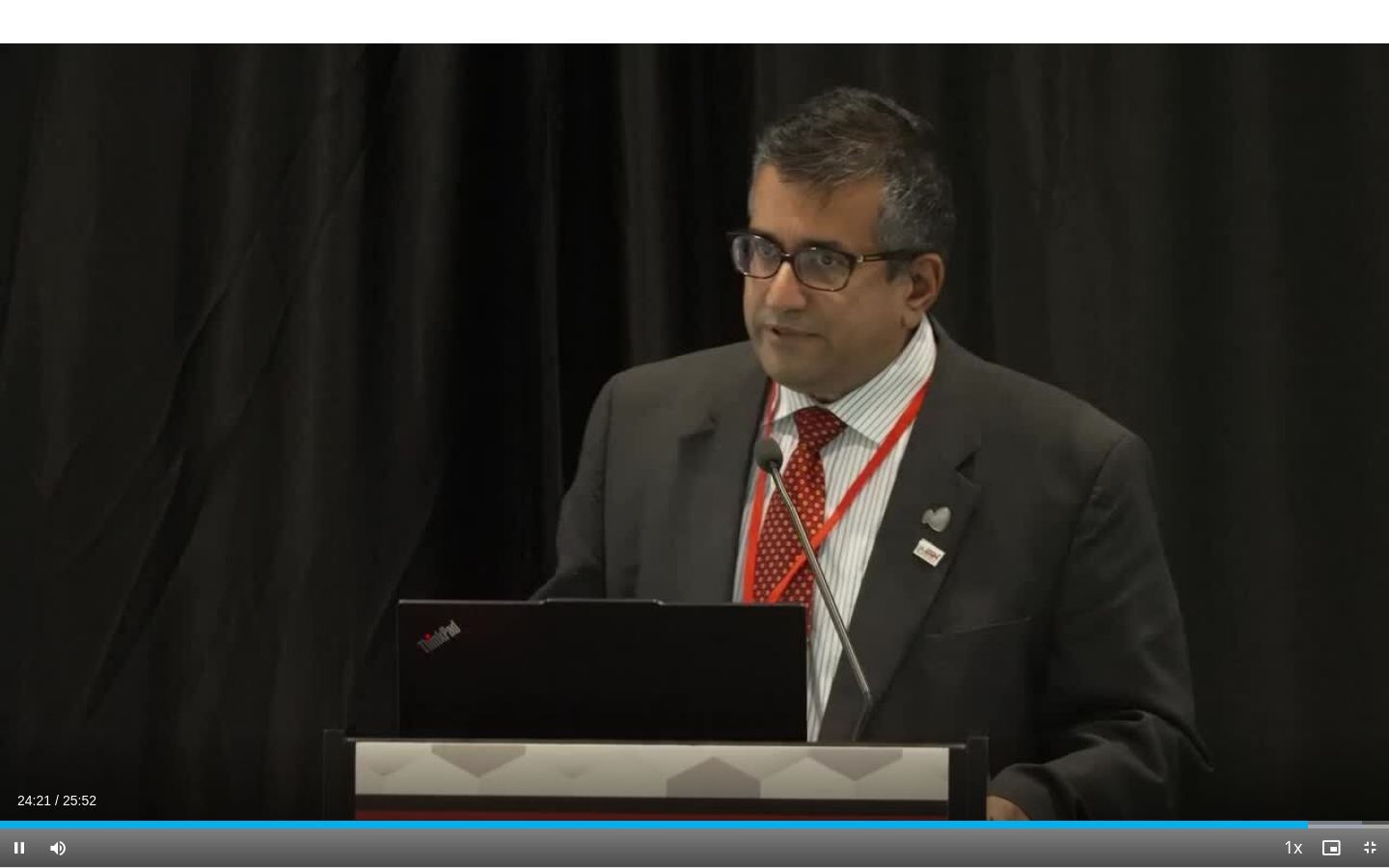 drag, startPoint x: 1305, startPoint y: 825, endPoint x: 1243, endPoint y: 840, distance: 63.78871 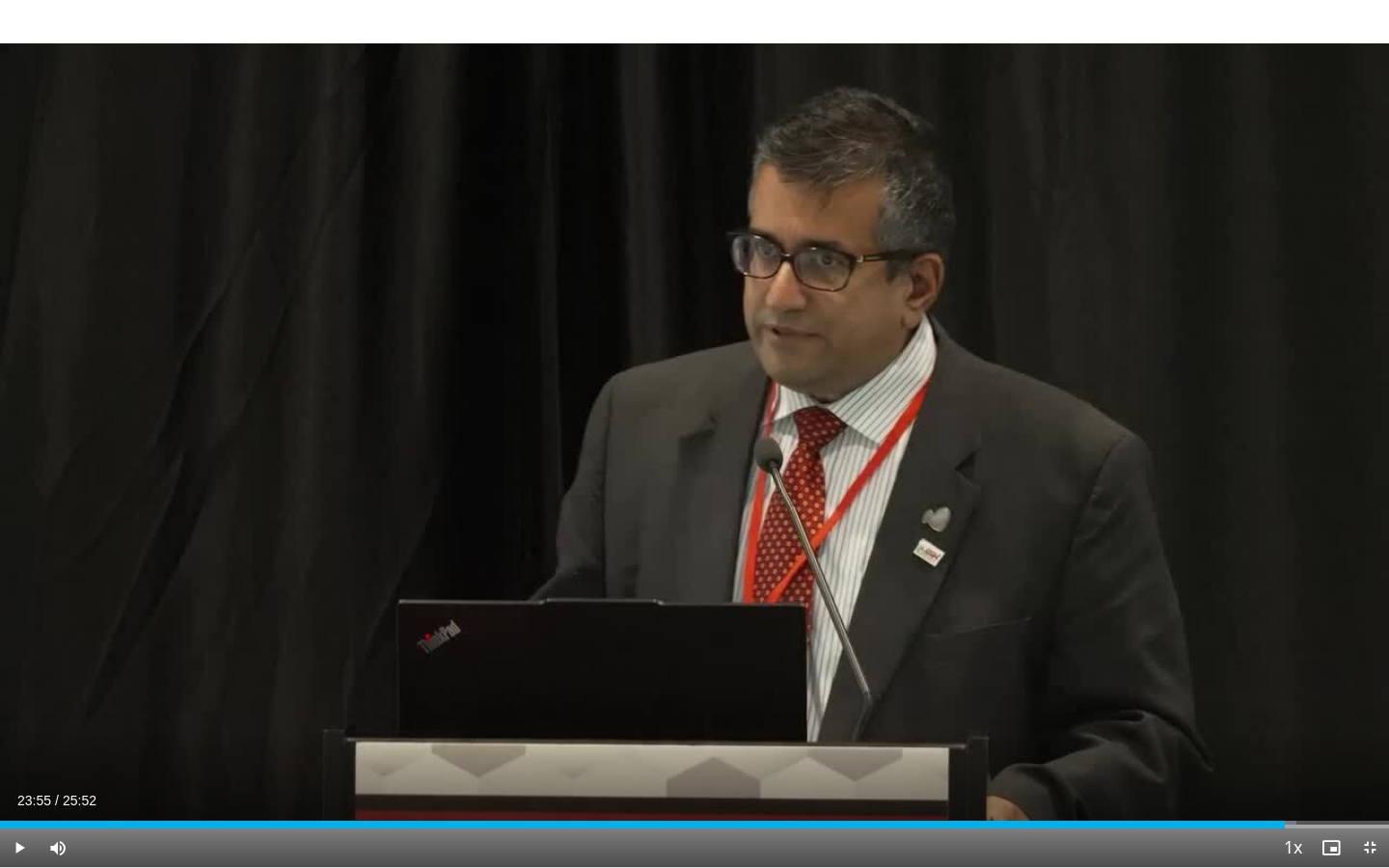 drag, startPoint x: 1312, startPoint y: 825, endPoint x: 1285, endPoint y: 831, distance: 27.65863 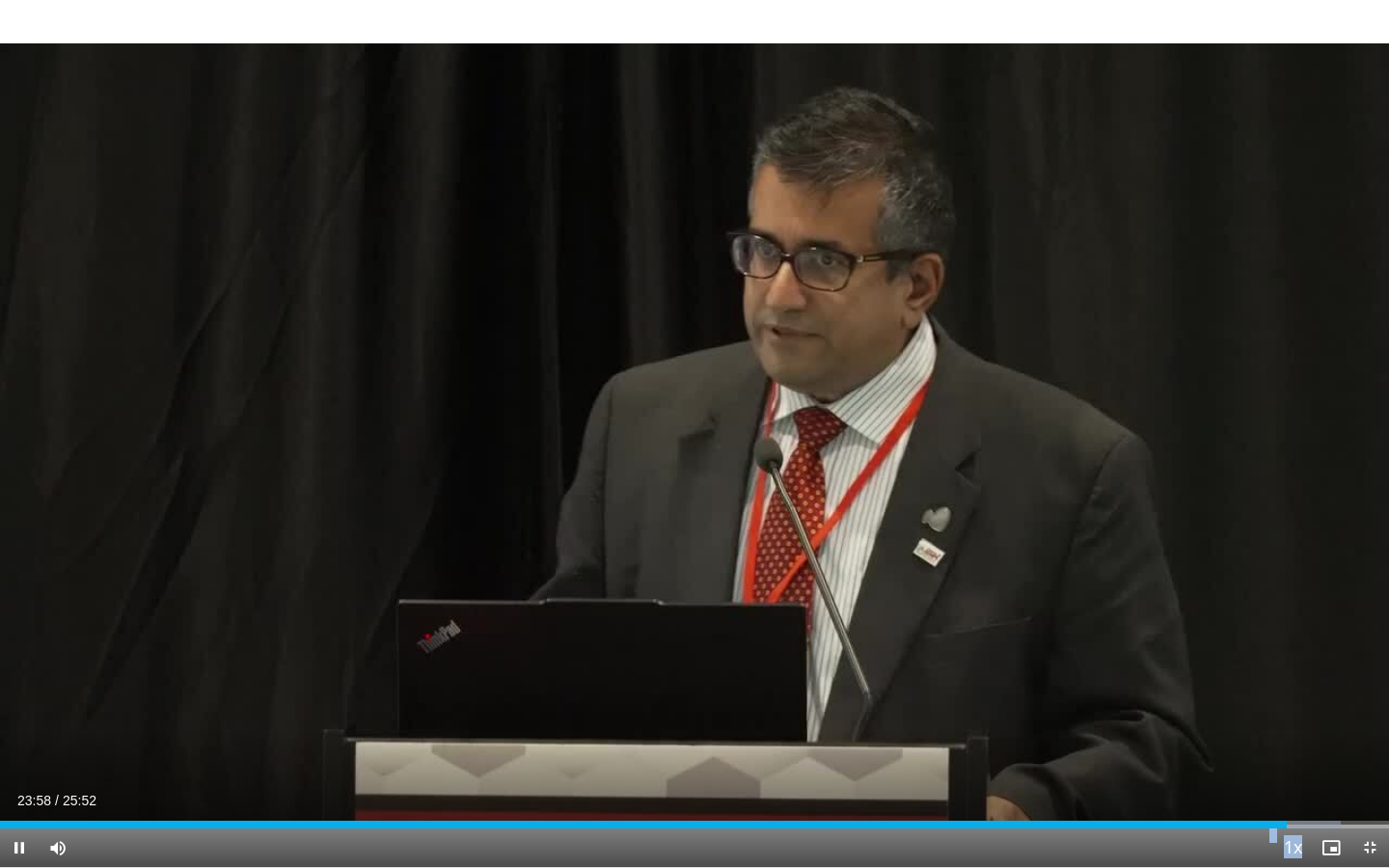 drag, startPoint x: 1292, startPoint y: 829, endPoint x: 1244, endPoint y: 832, distance: 48.09366 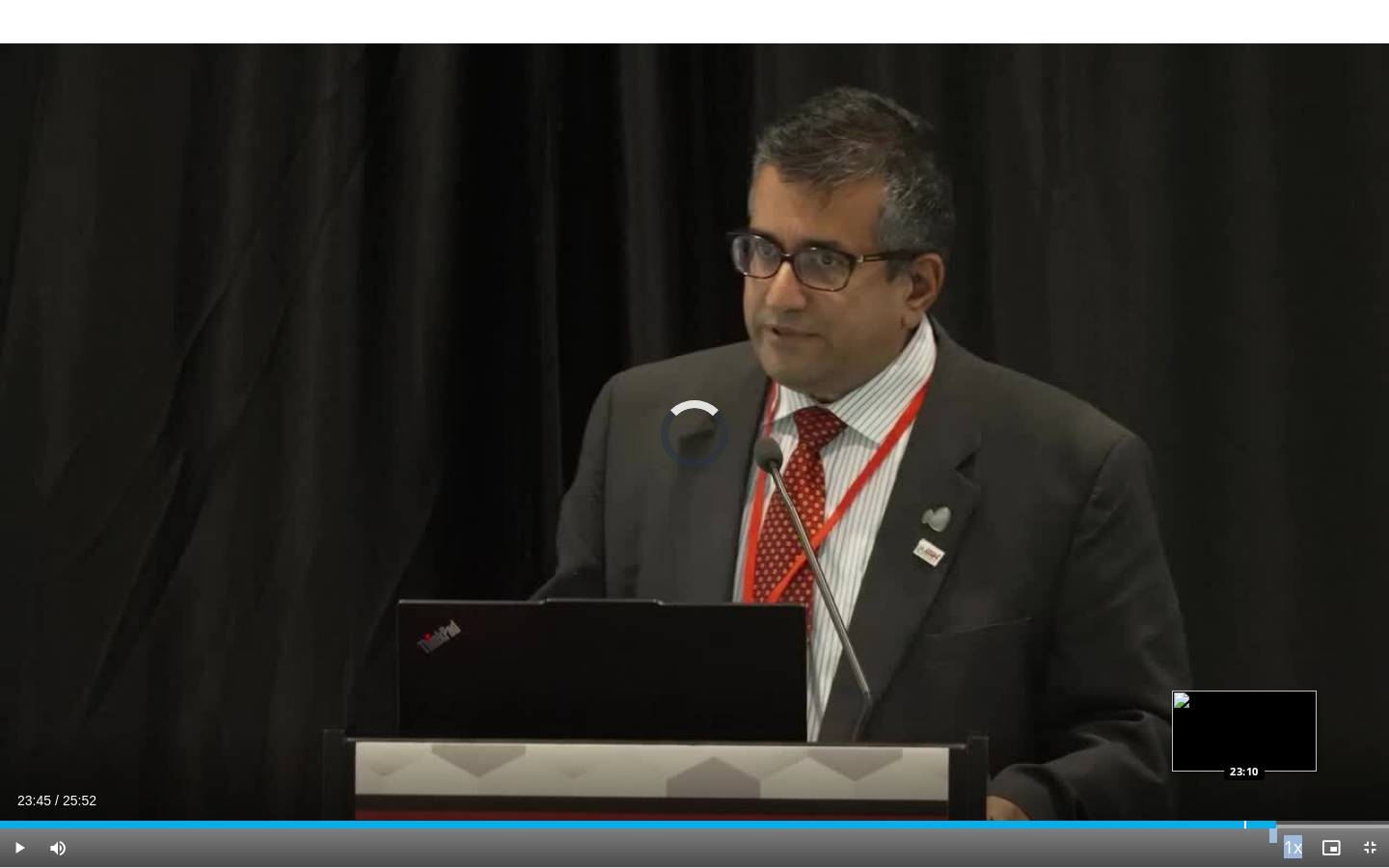 drag, startPoint x: 1276, startPoint y: 825, endPoint x: 1244, endPoint y: 827, distance: 32.06244 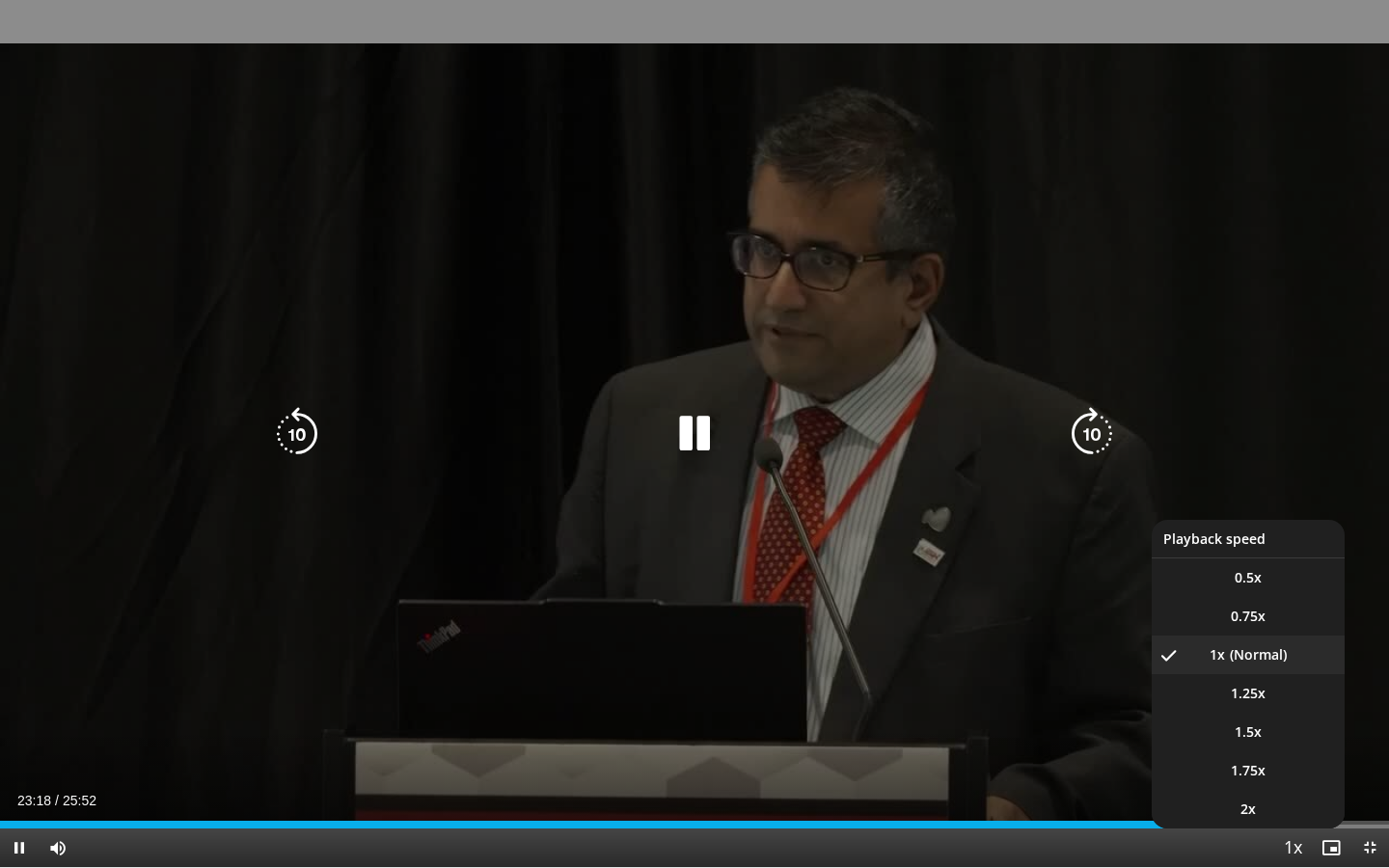 drag, startPoint x: 1266, startPoint y: 829, endPoint x: 1279, endPoint y: 828, distance: 13.038405 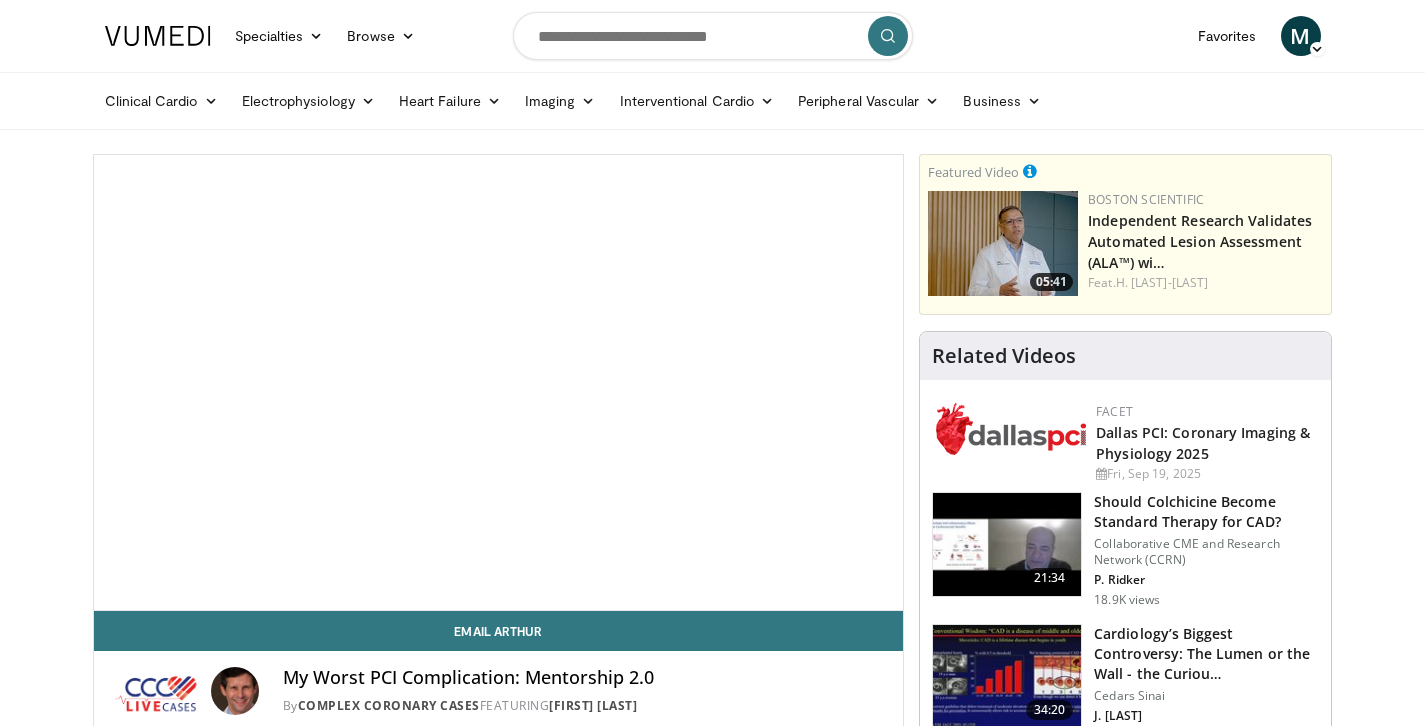 scroll, scrollTop: 0, scrollLeft: 0, axis: both 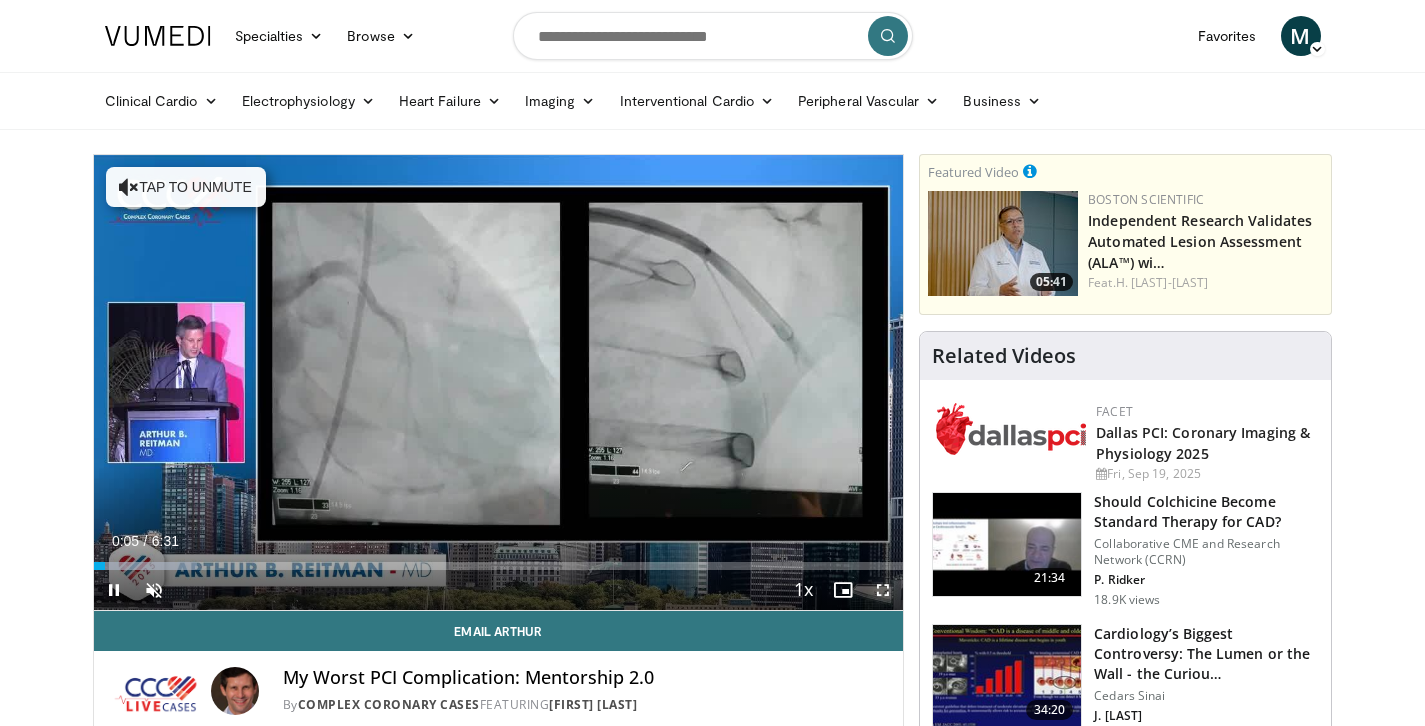 click at bounding box center (883, 590) 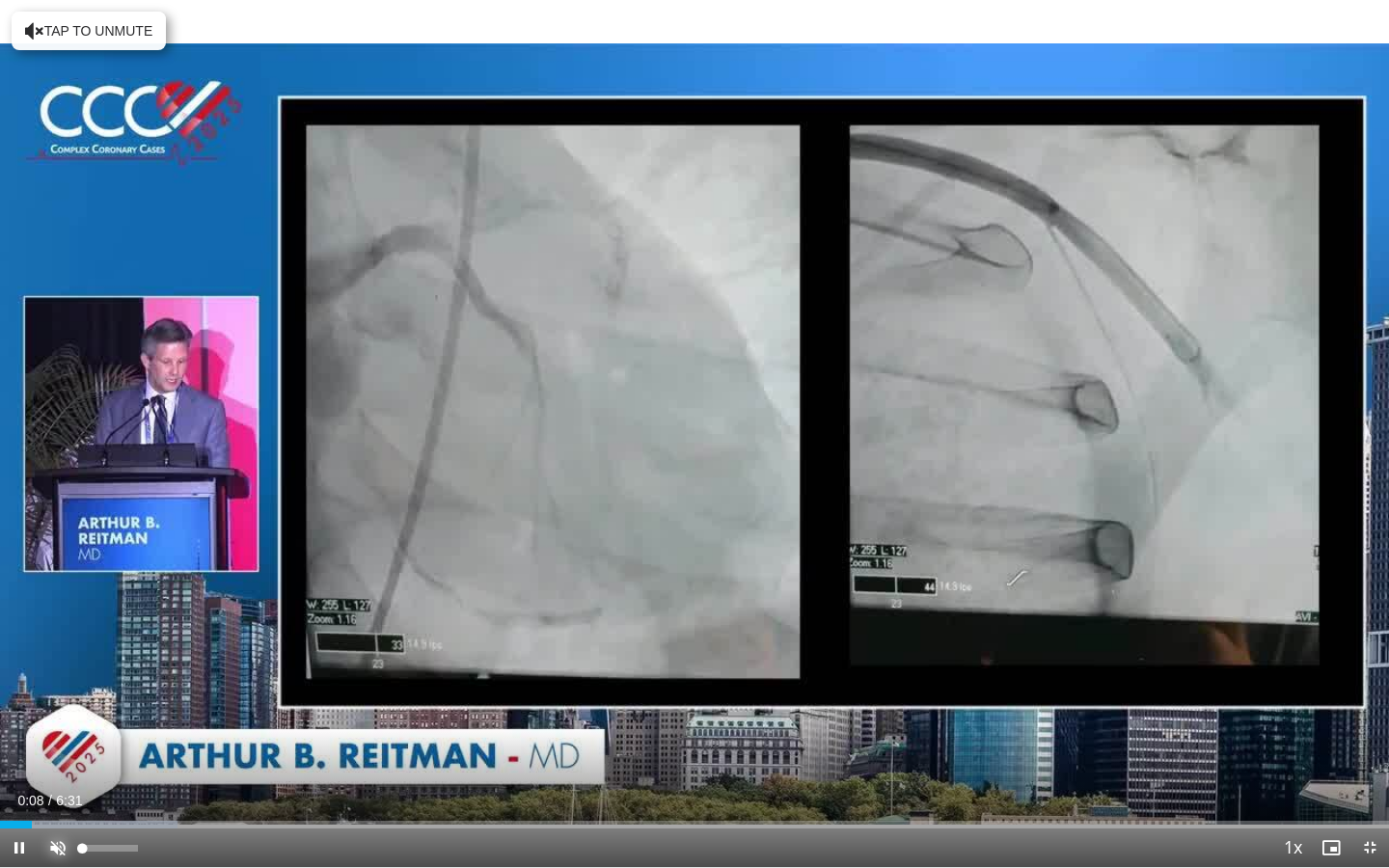 click at bounding box center (58, 848) 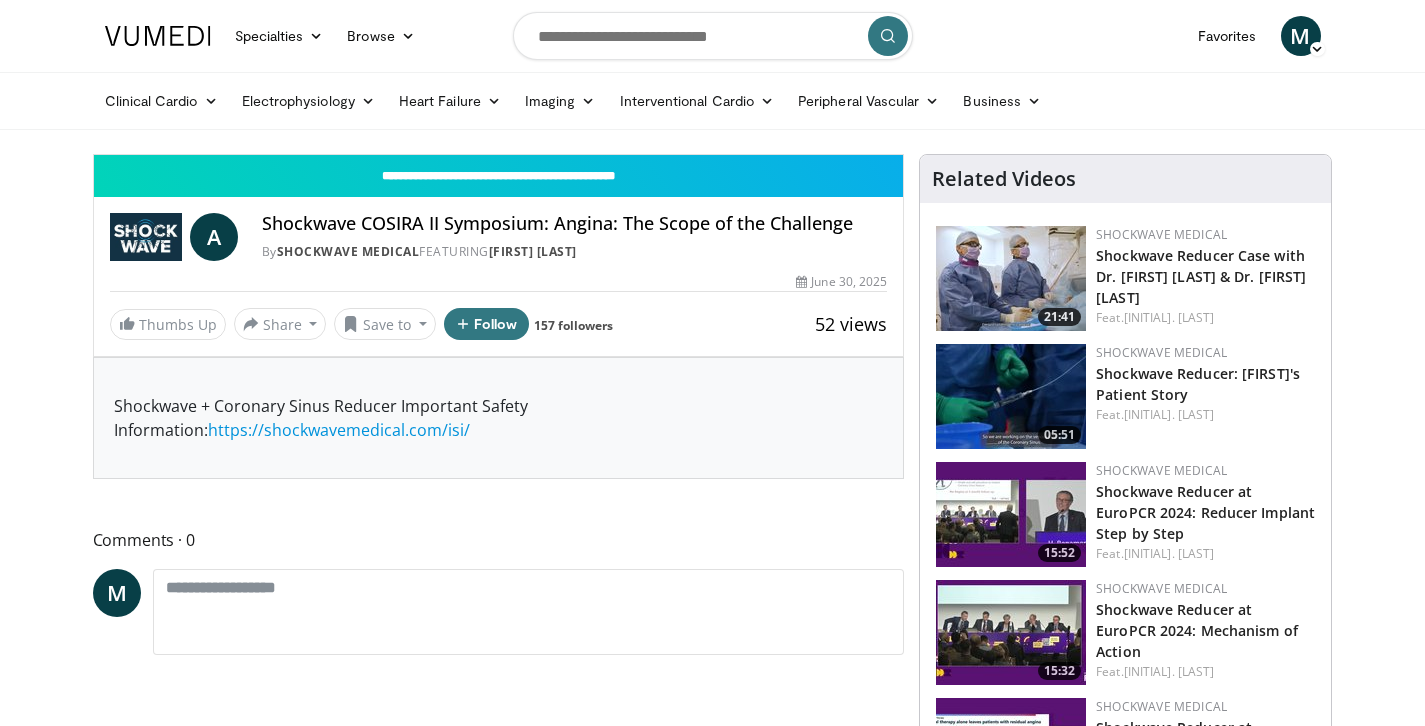 scroll, scrollTop: 0, scrollLeft: 0, axis: both 